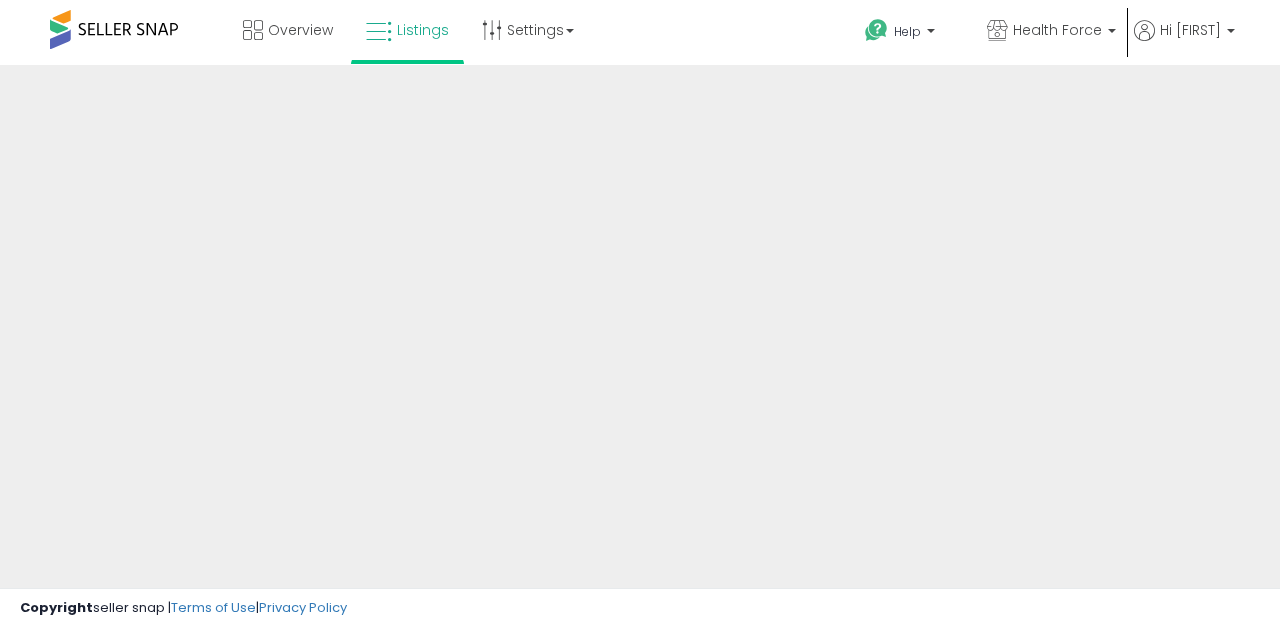 scroll, scrollTop: 0, scrollLeft: 0, axis: both 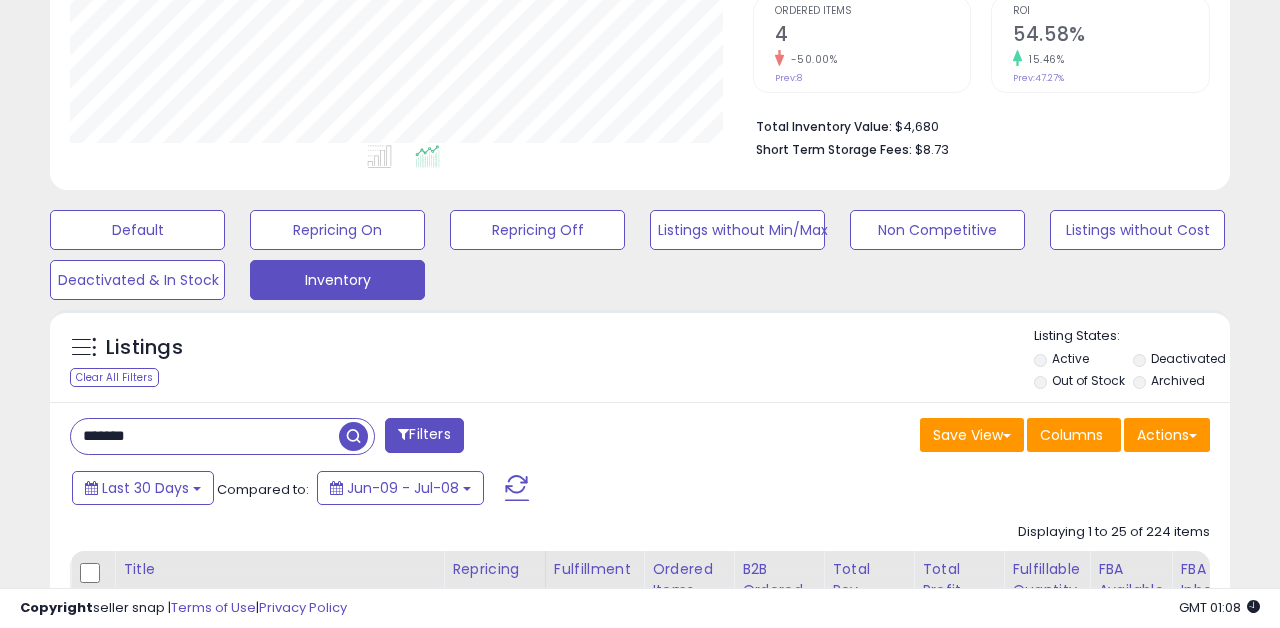 click on "*******" at bounding box center (205, 436) 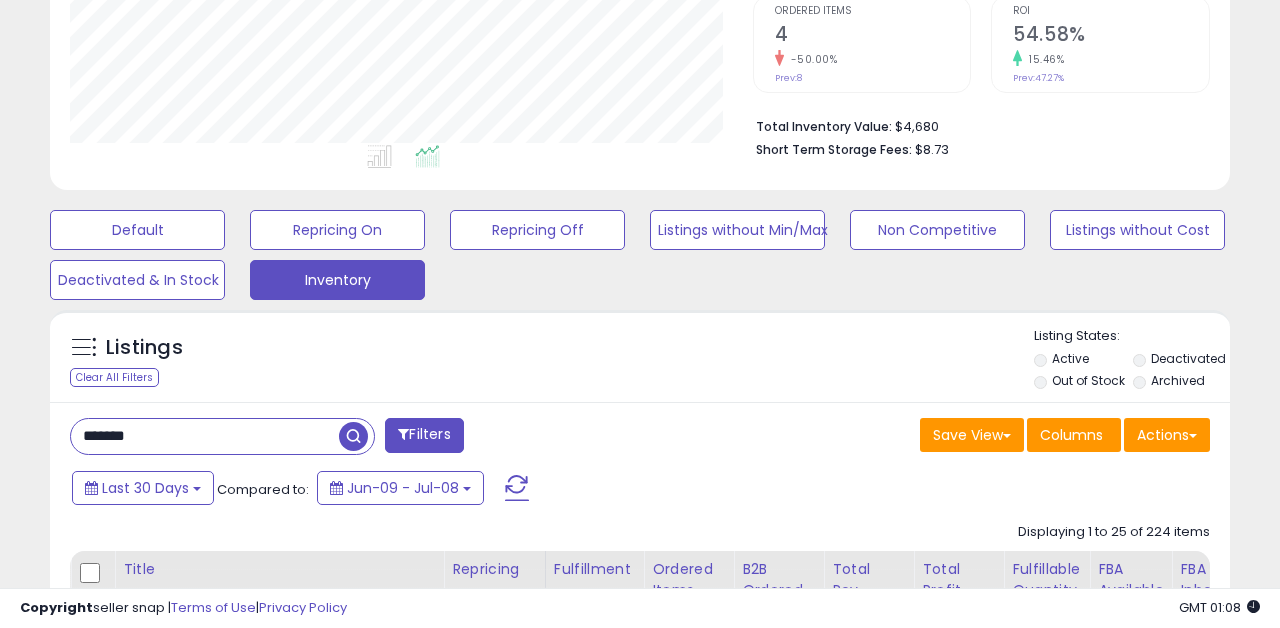 click on "*******" at bounding box center (205, 436) 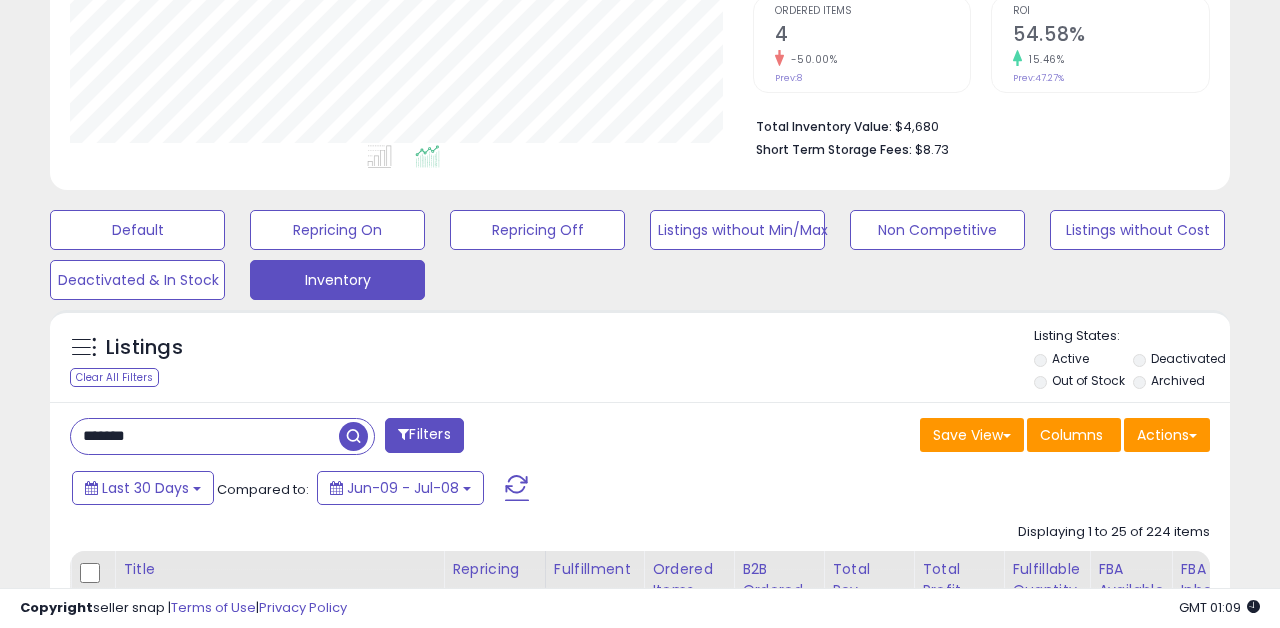 paste on "***" 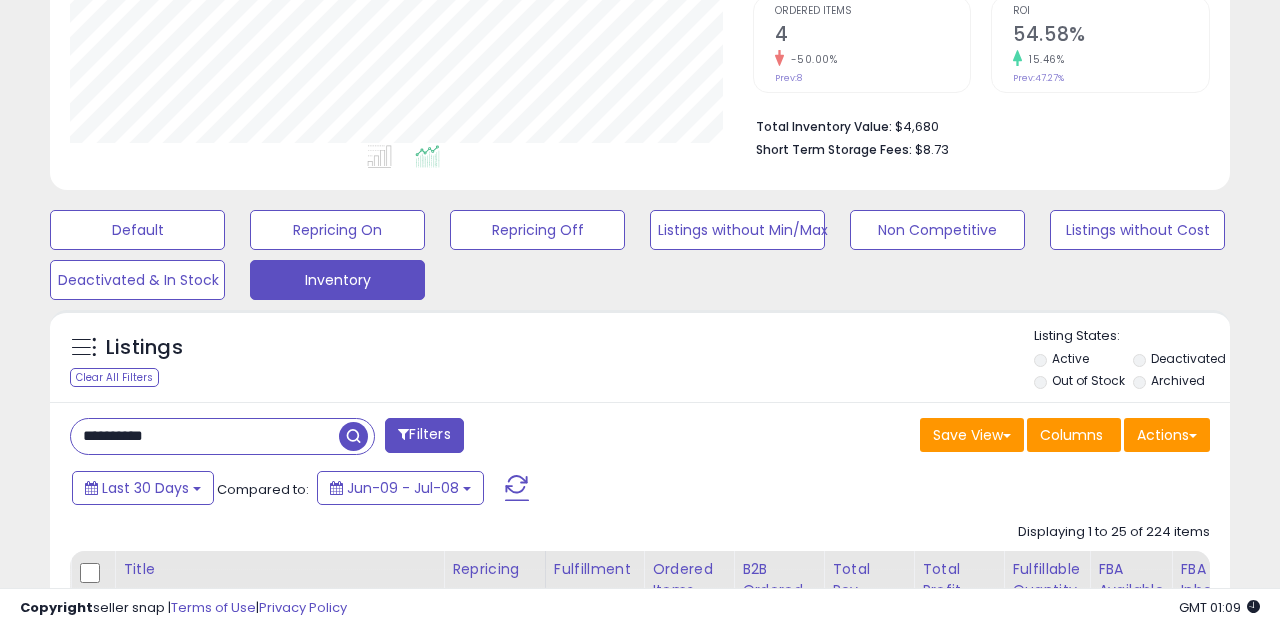 type on "**********" 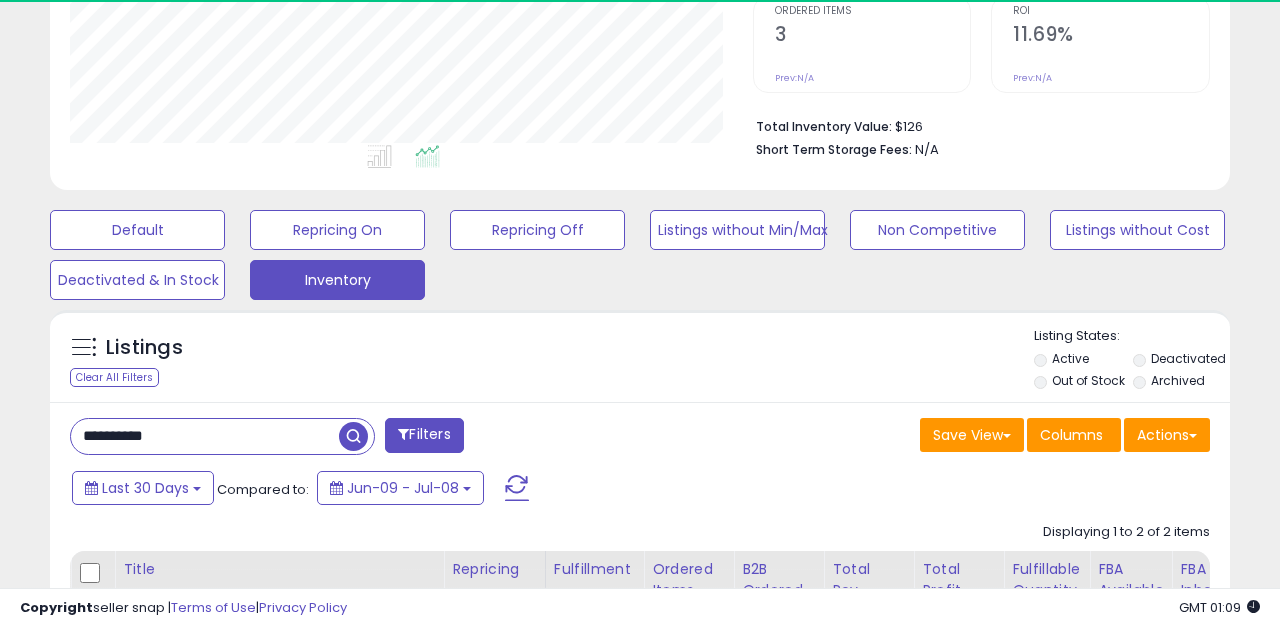 scroll, scrollTop: 999590, scrollLeft: 999317, axis: both 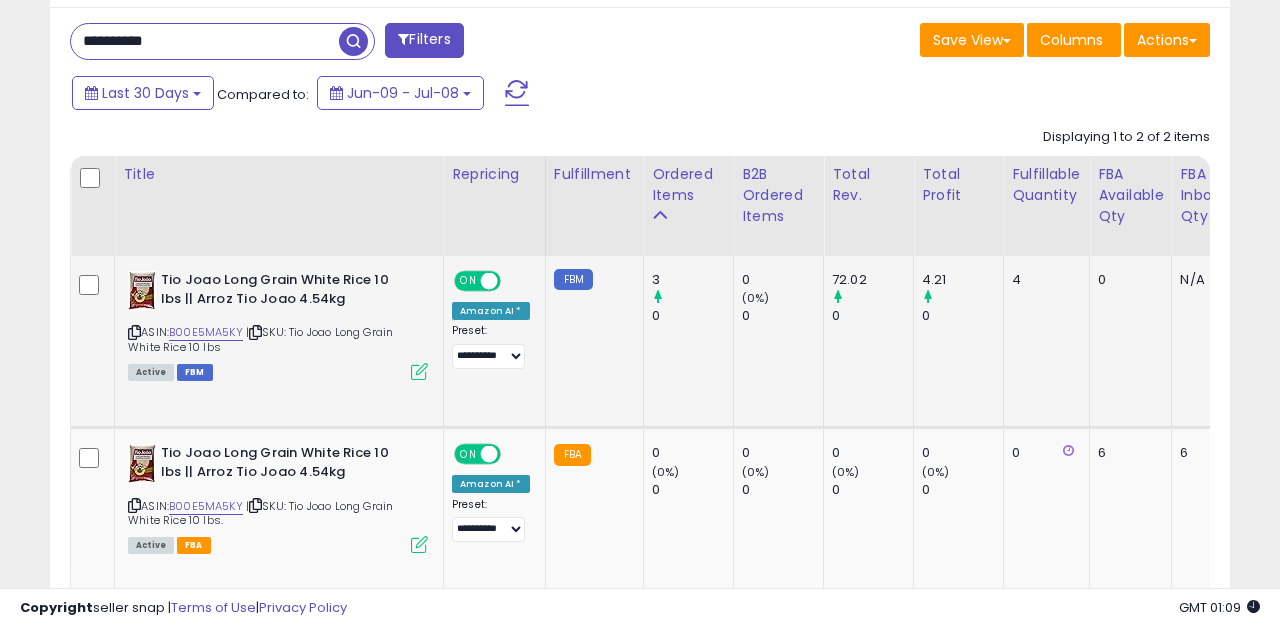 click at bounding box center [419, 371] 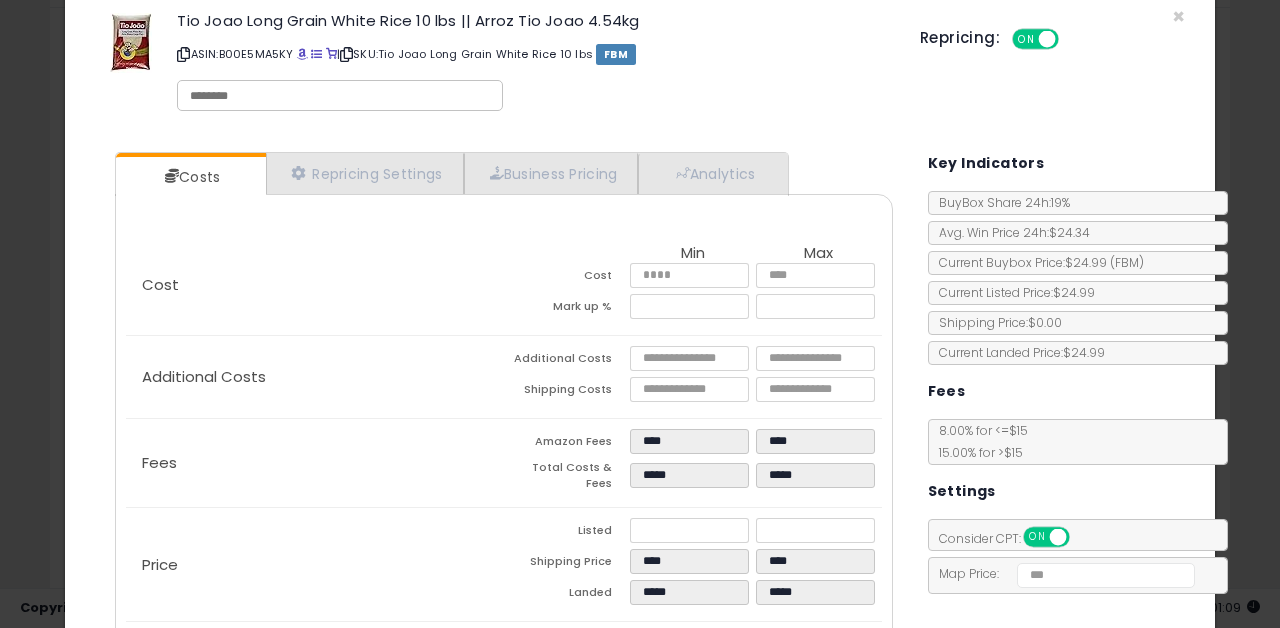 scroll, scrollTop: 0, scrollLeft: 0, axis: both 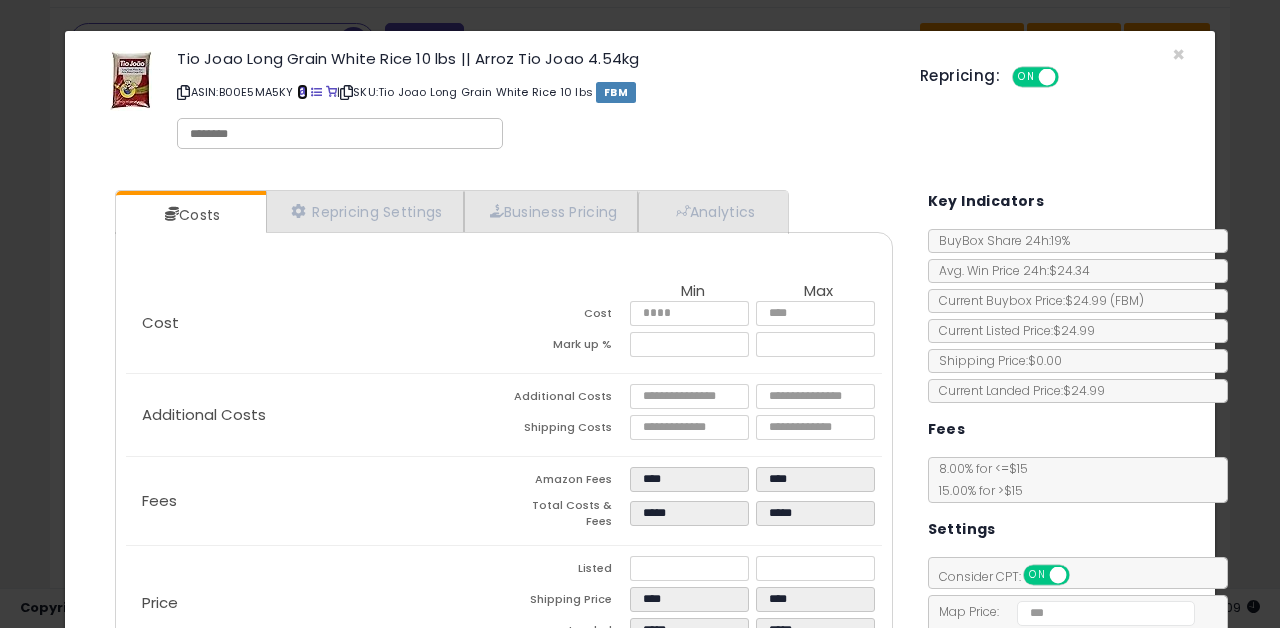 click at bounding box center (302, 92) 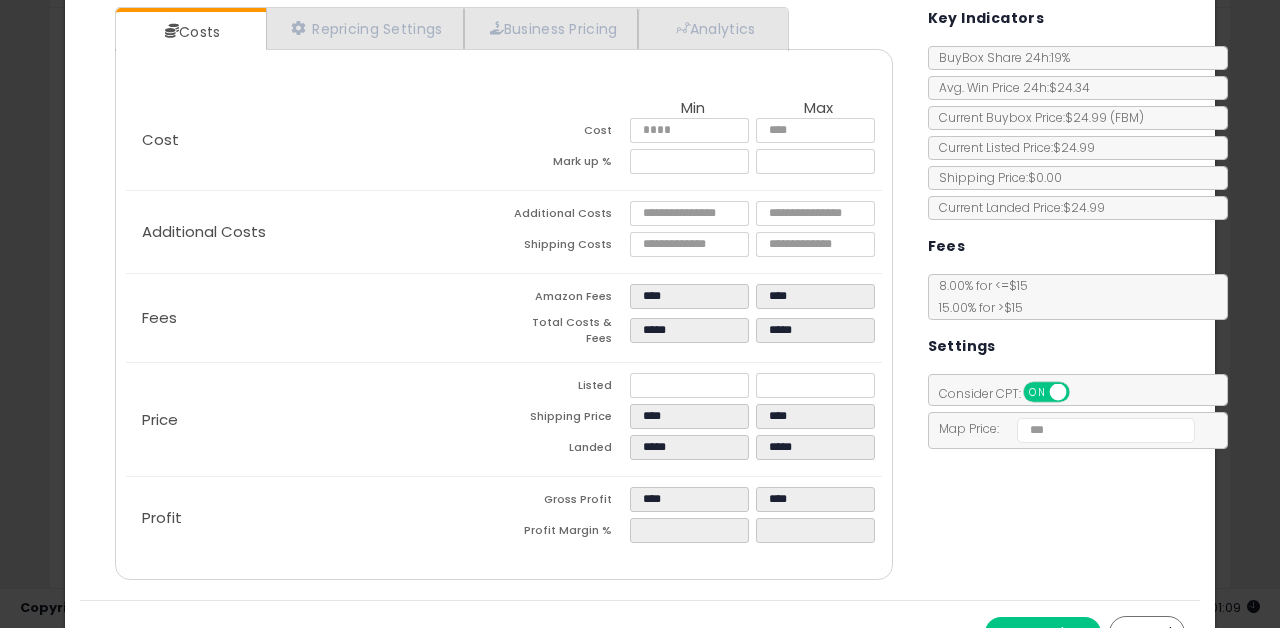 scroll, scrollTop: 201, scrollLeft: 0, axis: vertical 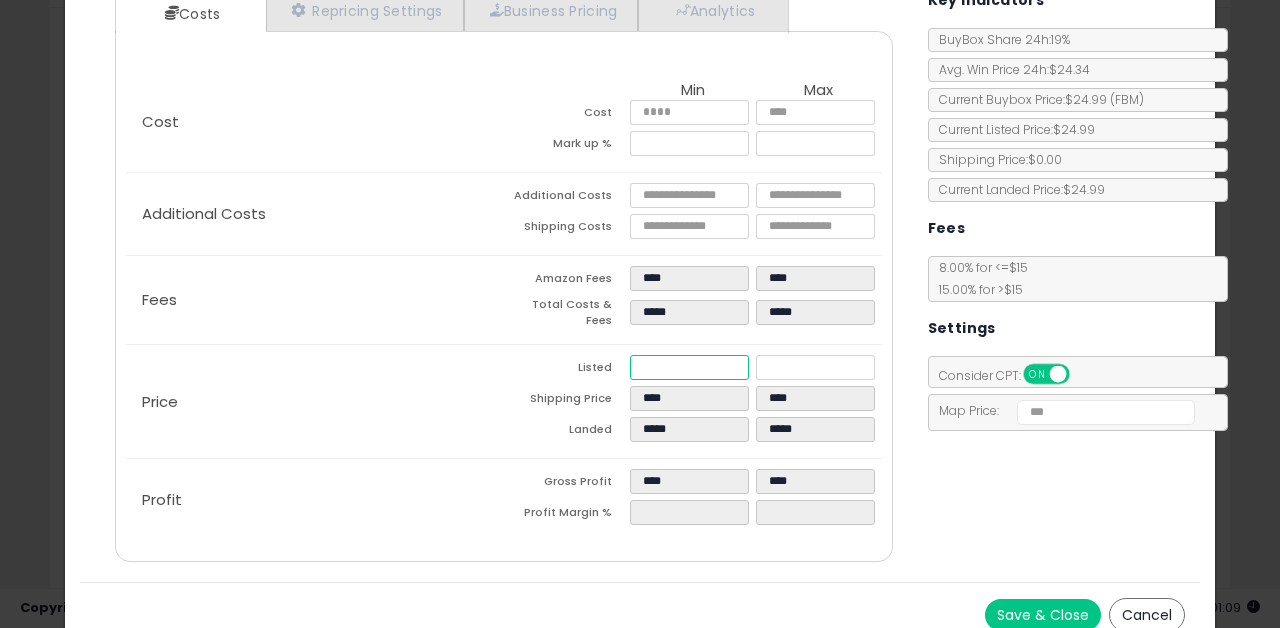 type on "**" 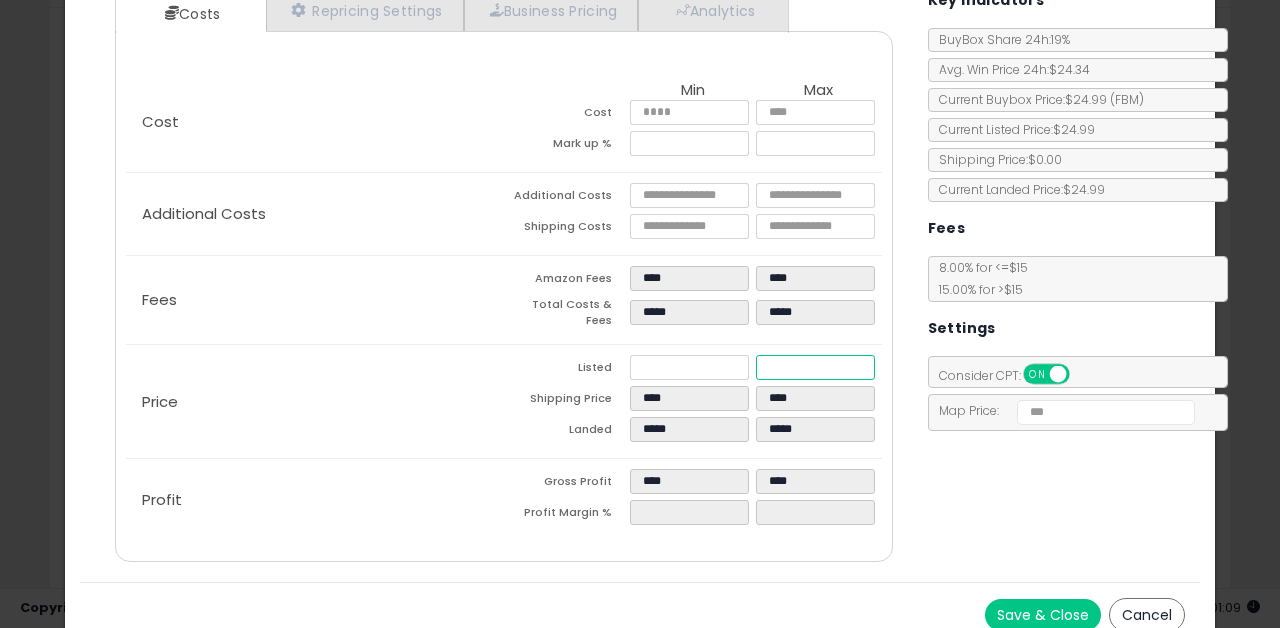 click on "*****" at bounding box center (816, 367) 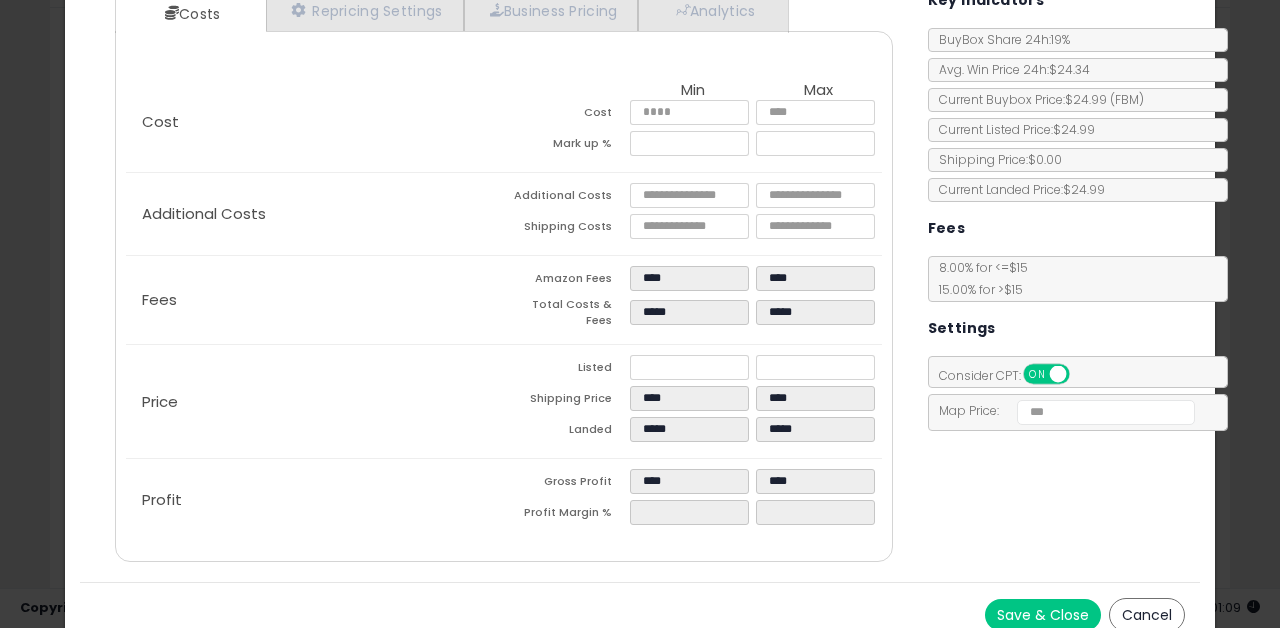 click on "Costs
Repricing Settings
Business Pricing
Analytics
Cost" at bounding box center (640, 278) 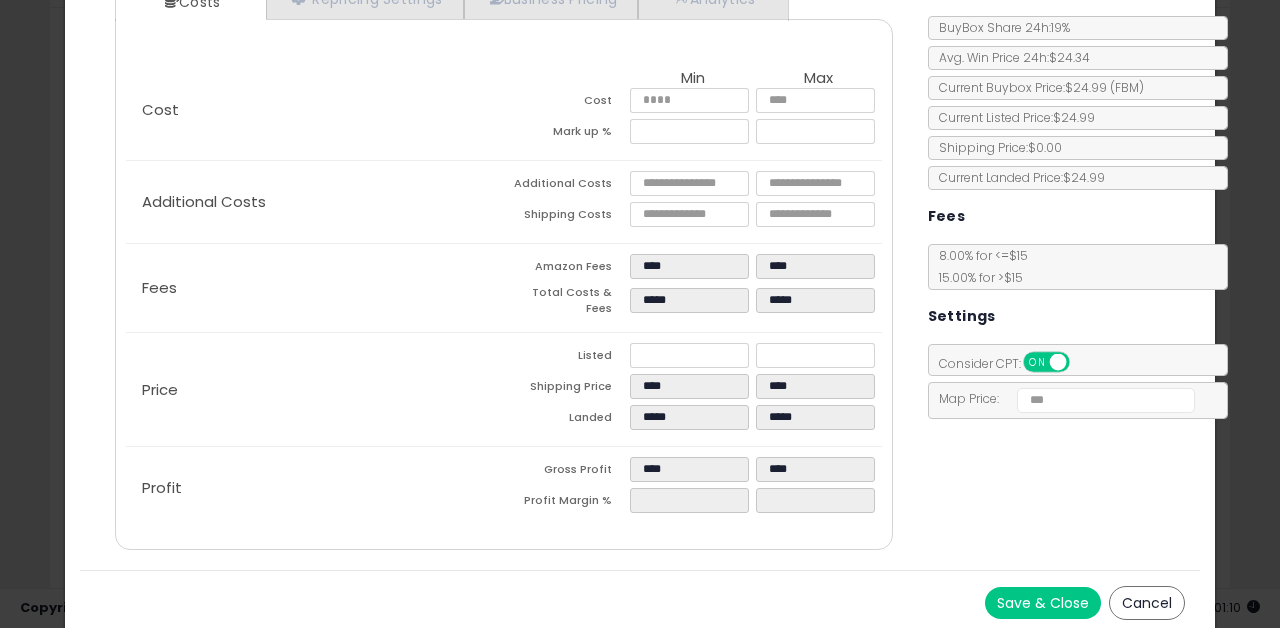 click on "Save & Close" at bounding box center (1043, 603) 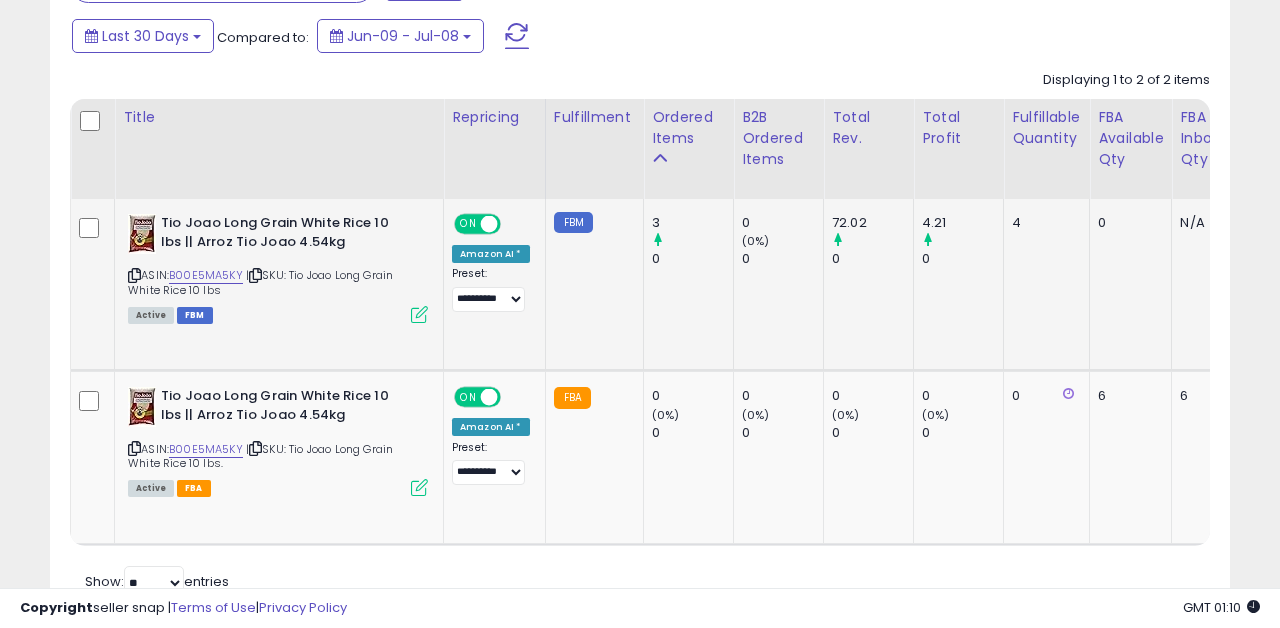 scroll, scrollTop: 910, scrollLeft: 0, axis: vertical 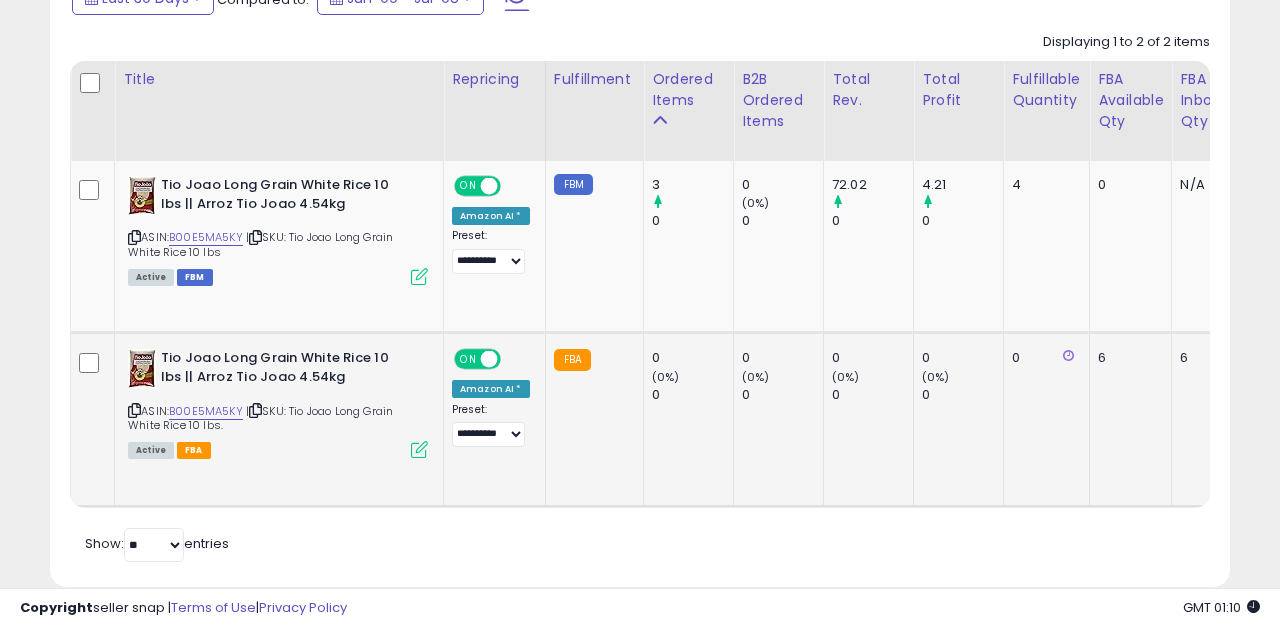 click at bounding box center [419, 449] 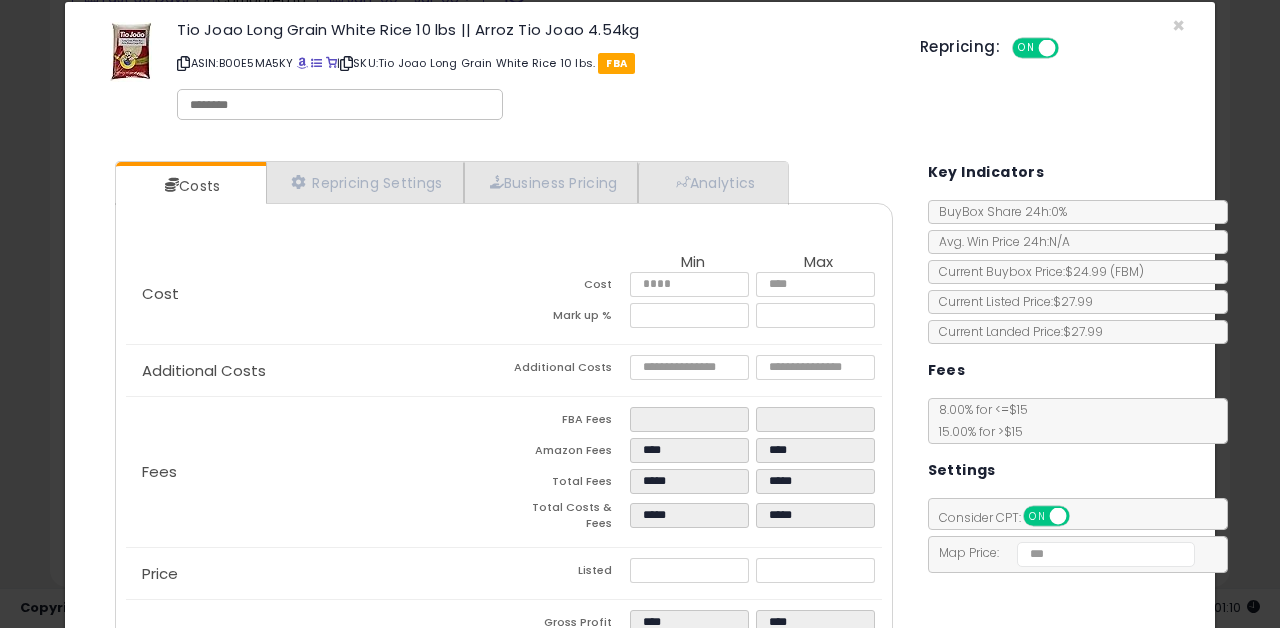 scroll, scrollTop: 21, scrollLeft: 0, axis: vertical 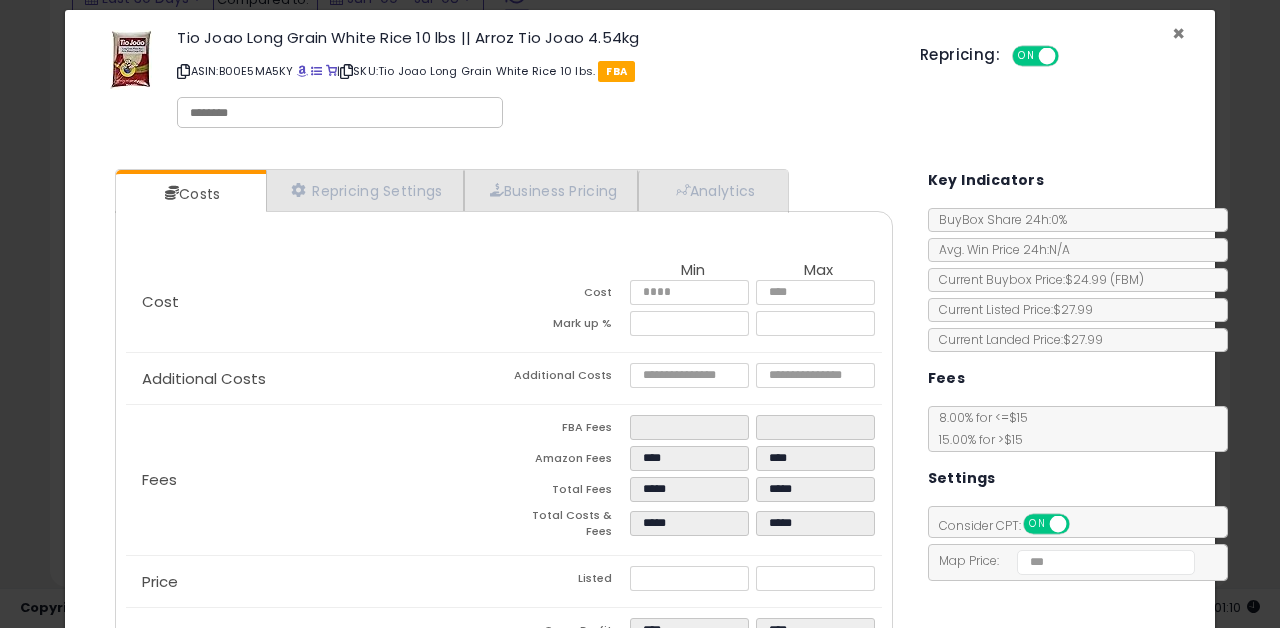 click on "×" at bounding box center [1178, 33] 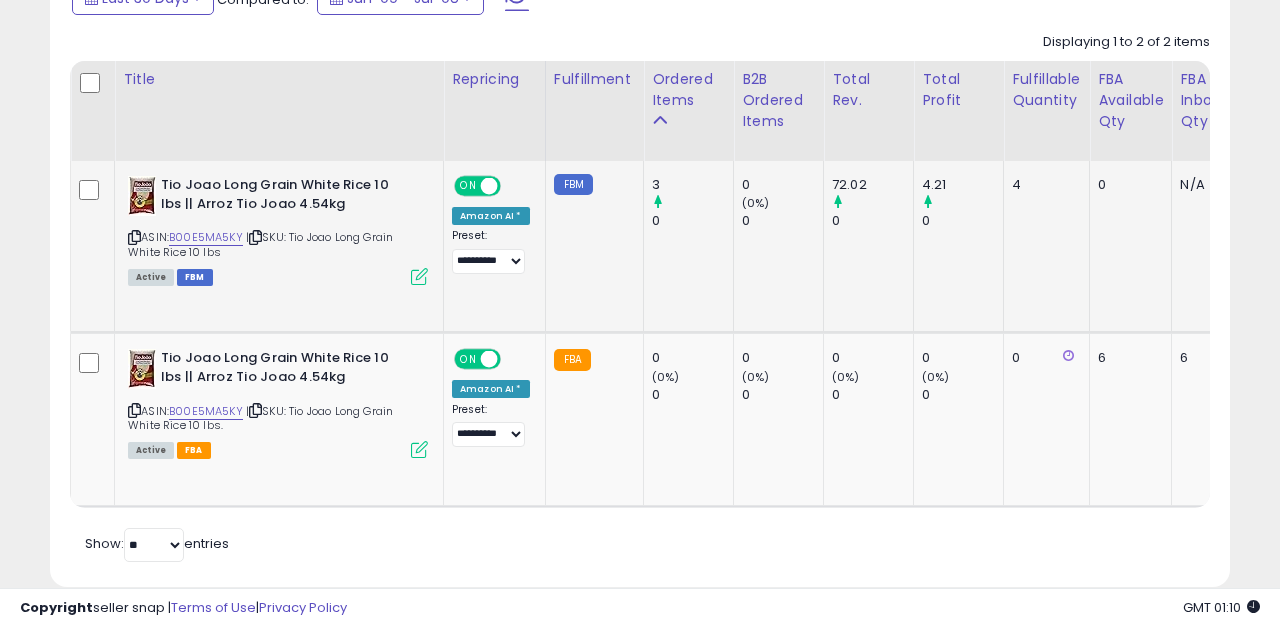 scroll, scrollTop: 863, scrollLeft: 0, axis: vertical 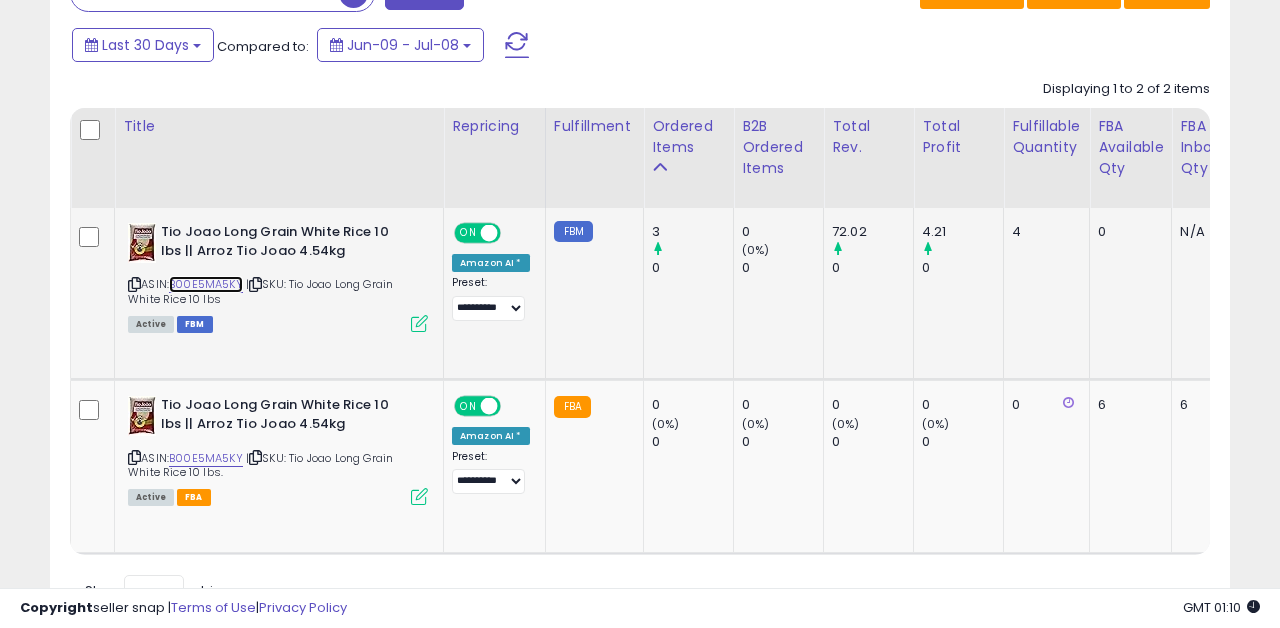 click on "B00E5MA5KY" at bounding box center (206, 284) 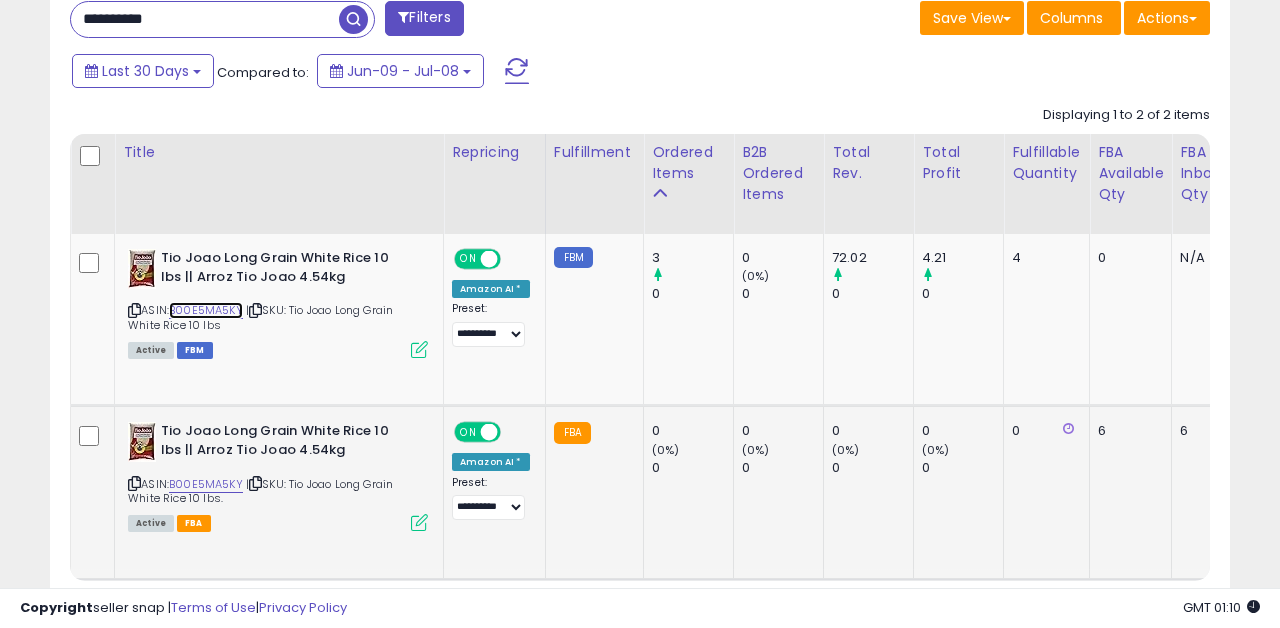 scroll, scrollTop: 812, scrollLeft: 0, axis: vertical 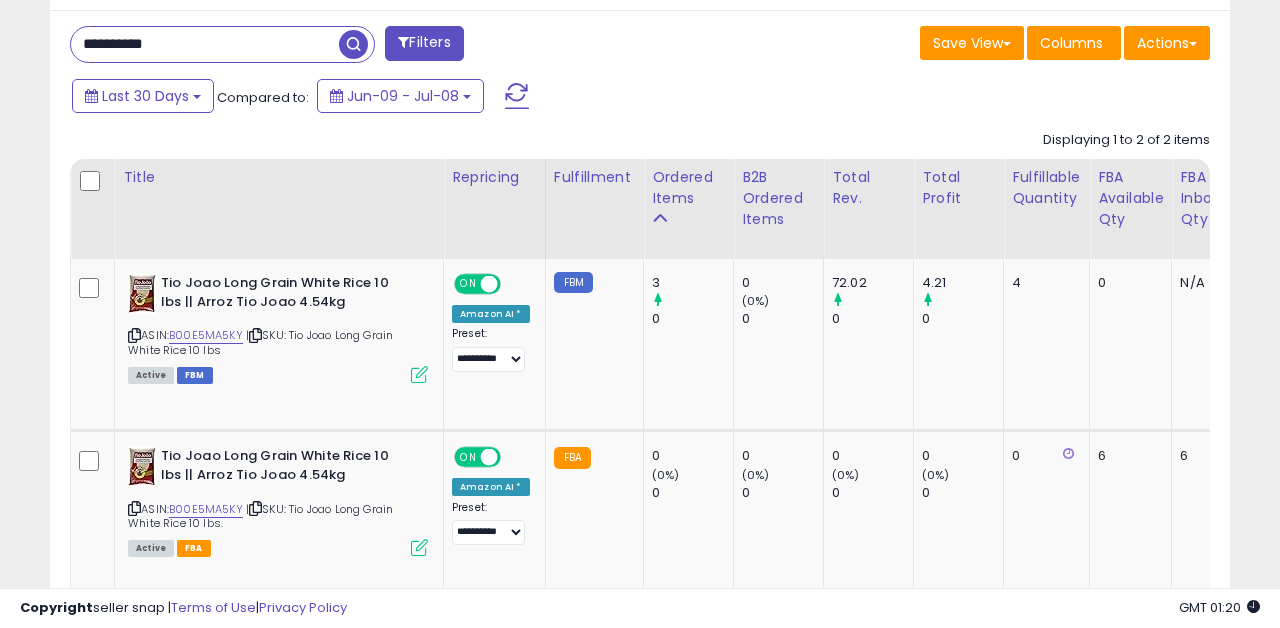 click on "**********" at bounding box center [205, 44] 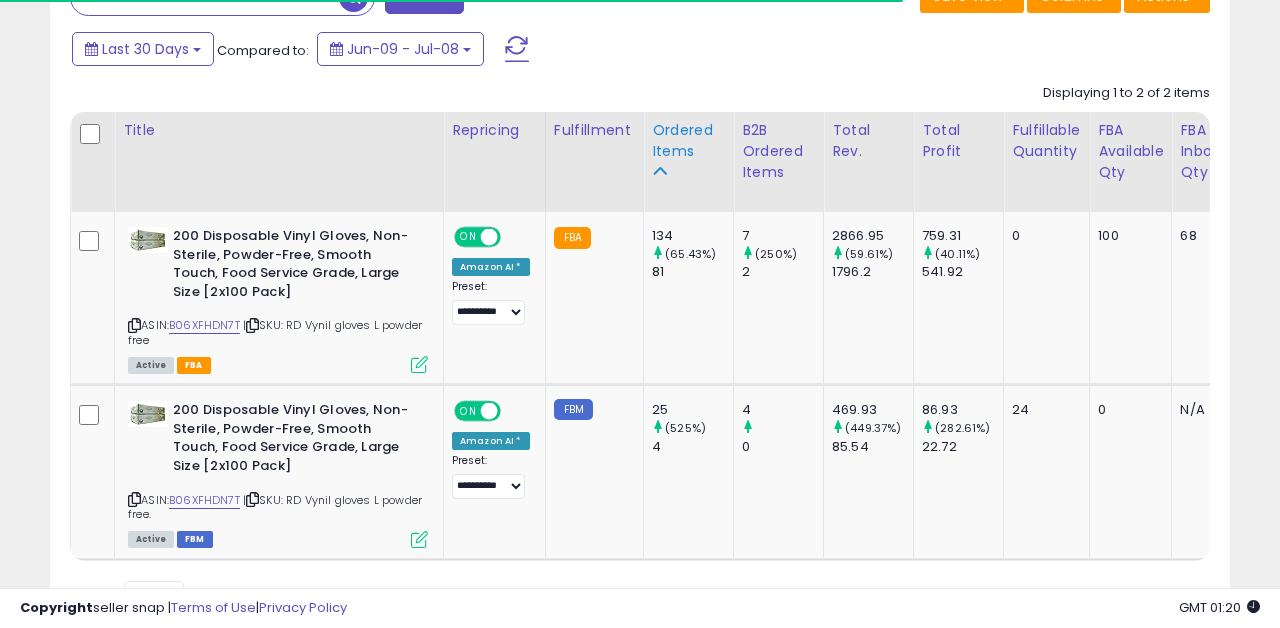 scroll, scrollTop: 865, scrollLeft: 0, axis: vertical 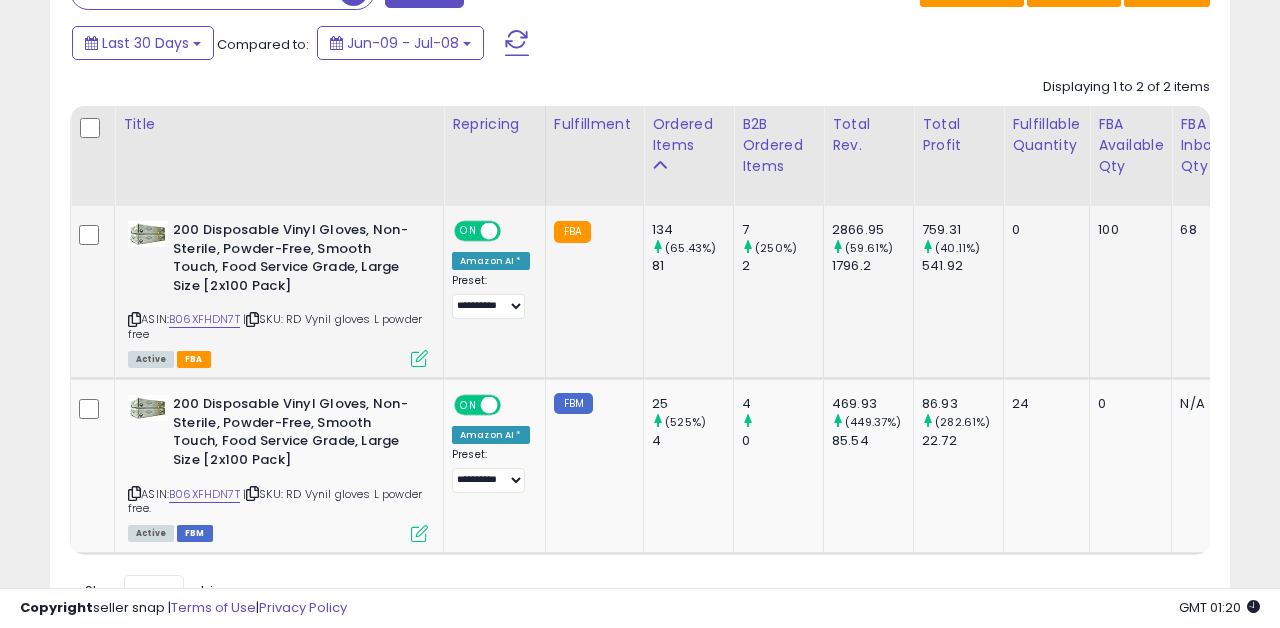 click at bounding box center [419, 358] 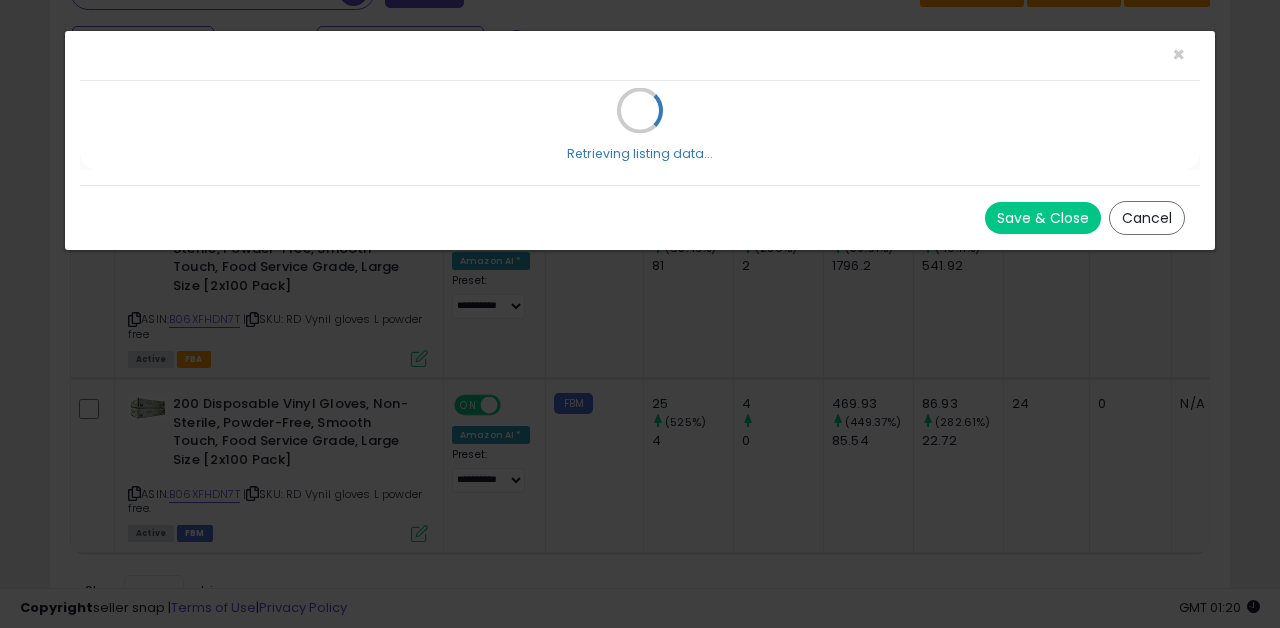 scroll, scrollTop: 0, scrollLeft: 0, axis: both 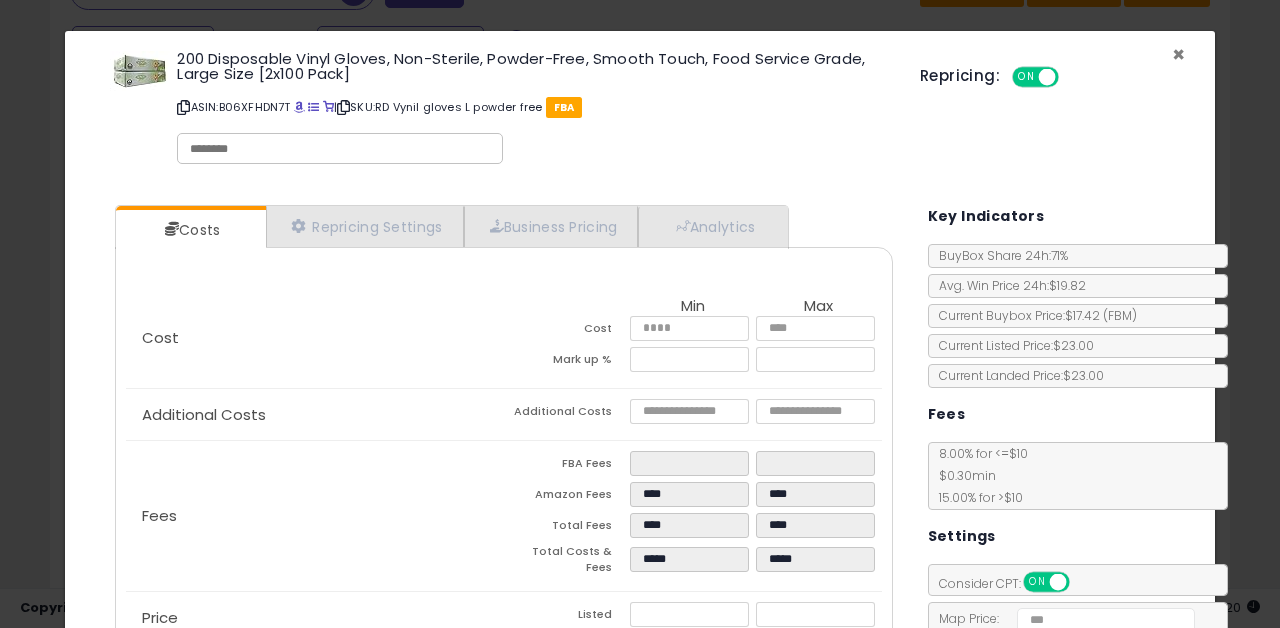 click on "×" at bounding box center (1178, 54) 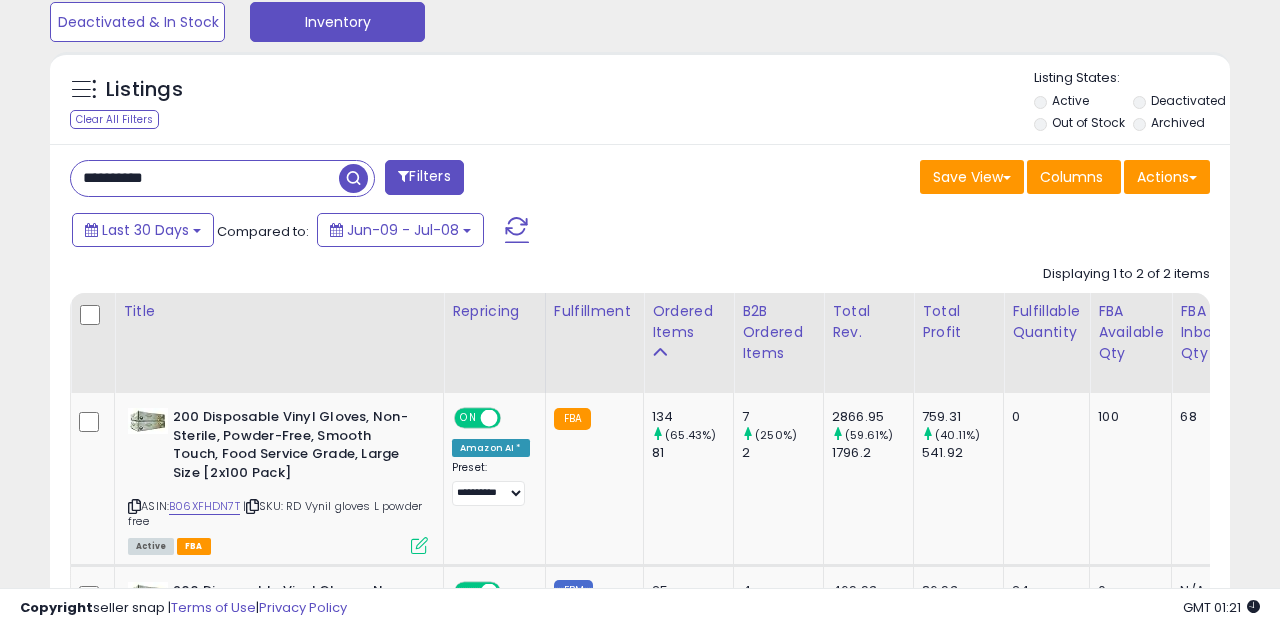 scroll, scrollTop: 670, scrollLeft: 0, axis: vertical 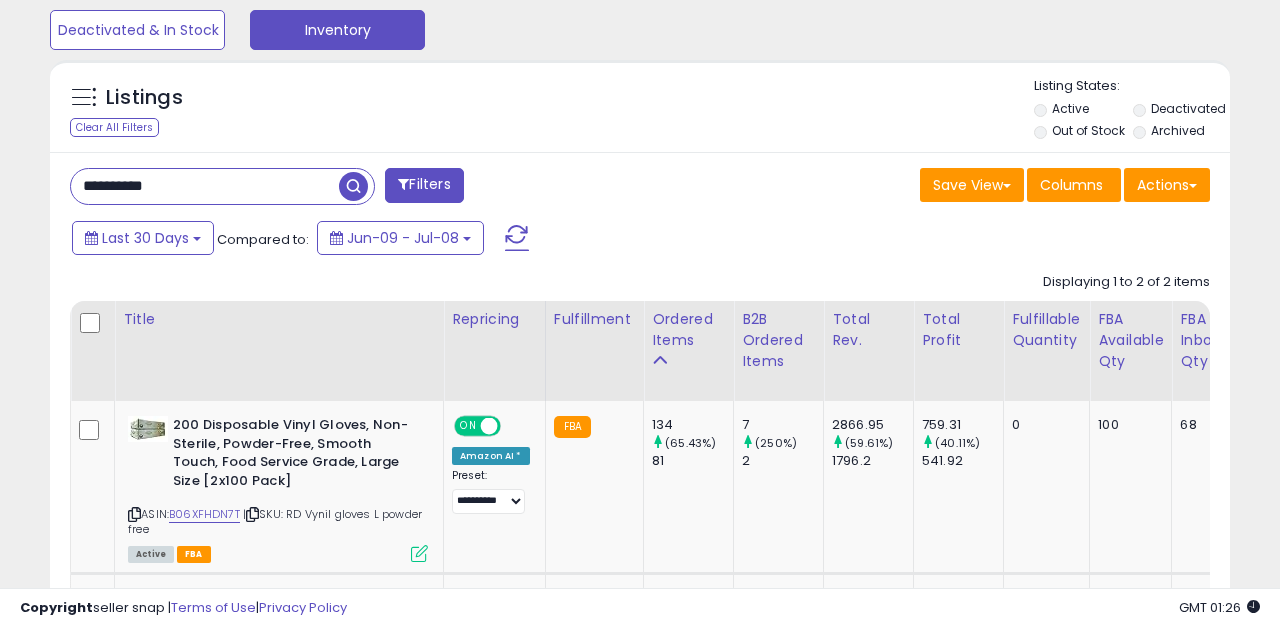 click on "**********" at bounding box center [205, 186] 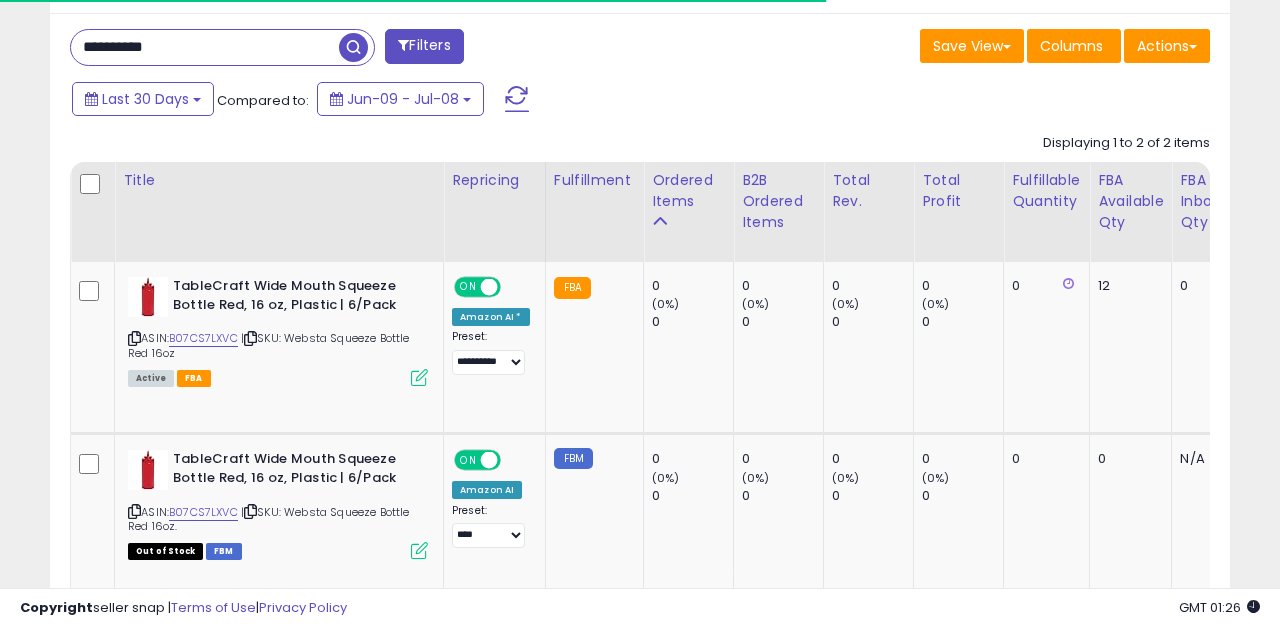 scroll, scrollTop: 813, scrollLeft: 0, axis: vertical 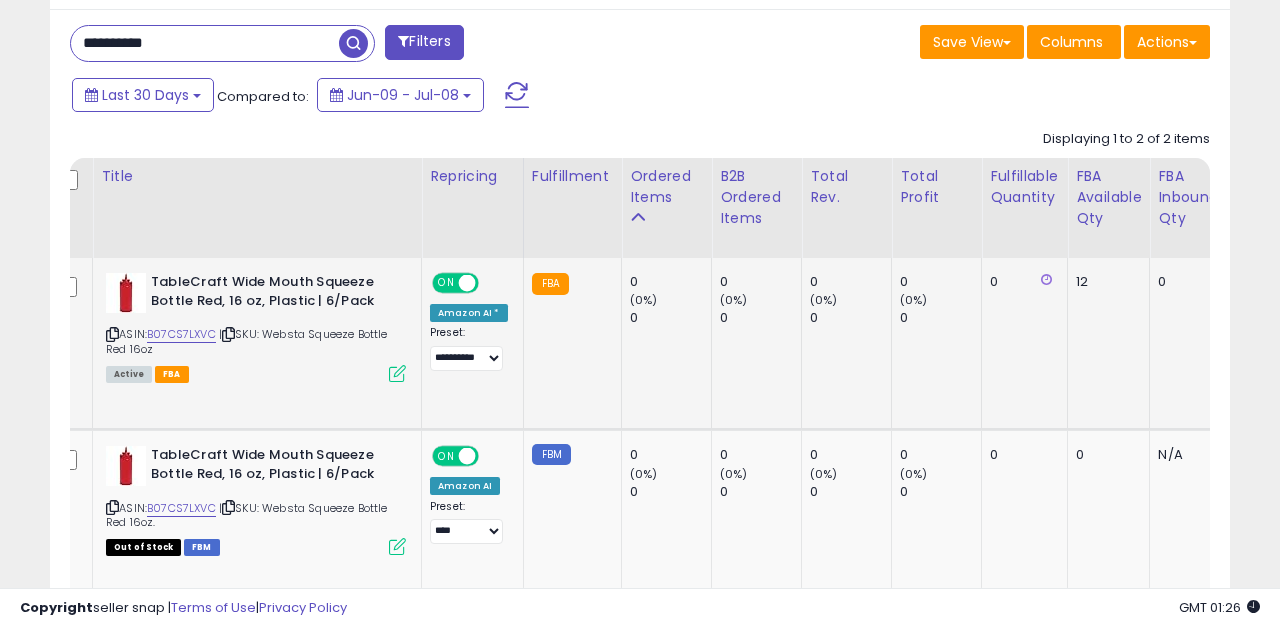 click at bounding box center [397, 373] 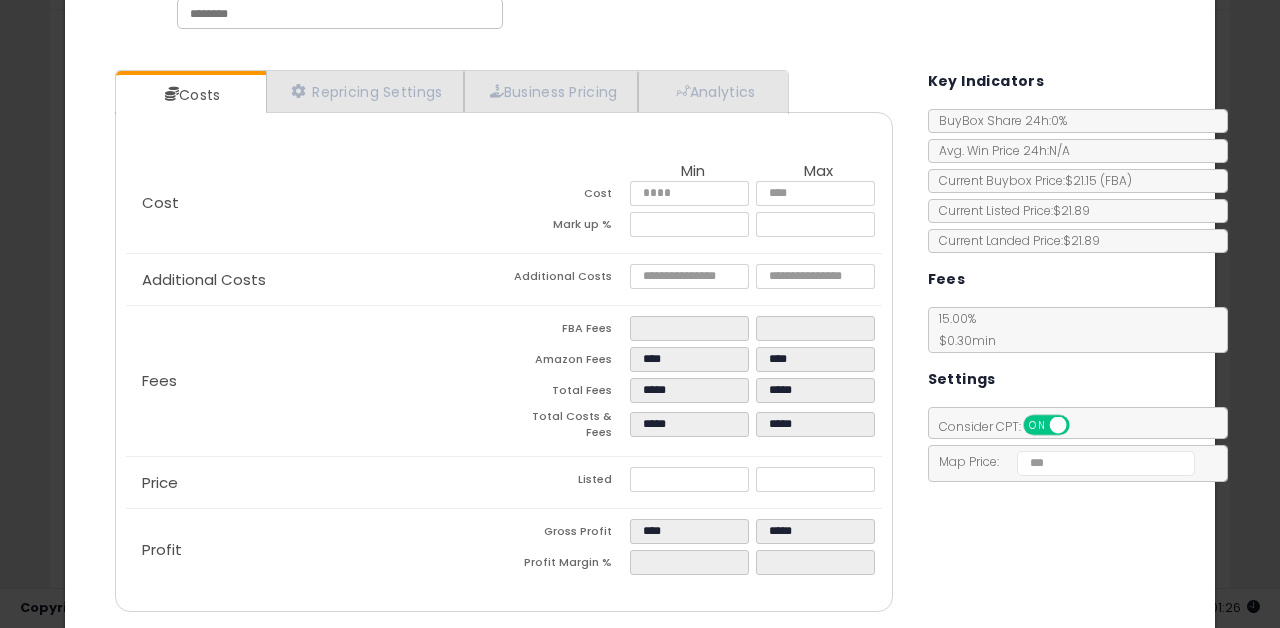 scroll, scrollTop: 121, scrollLeft: 0, axis: vertical 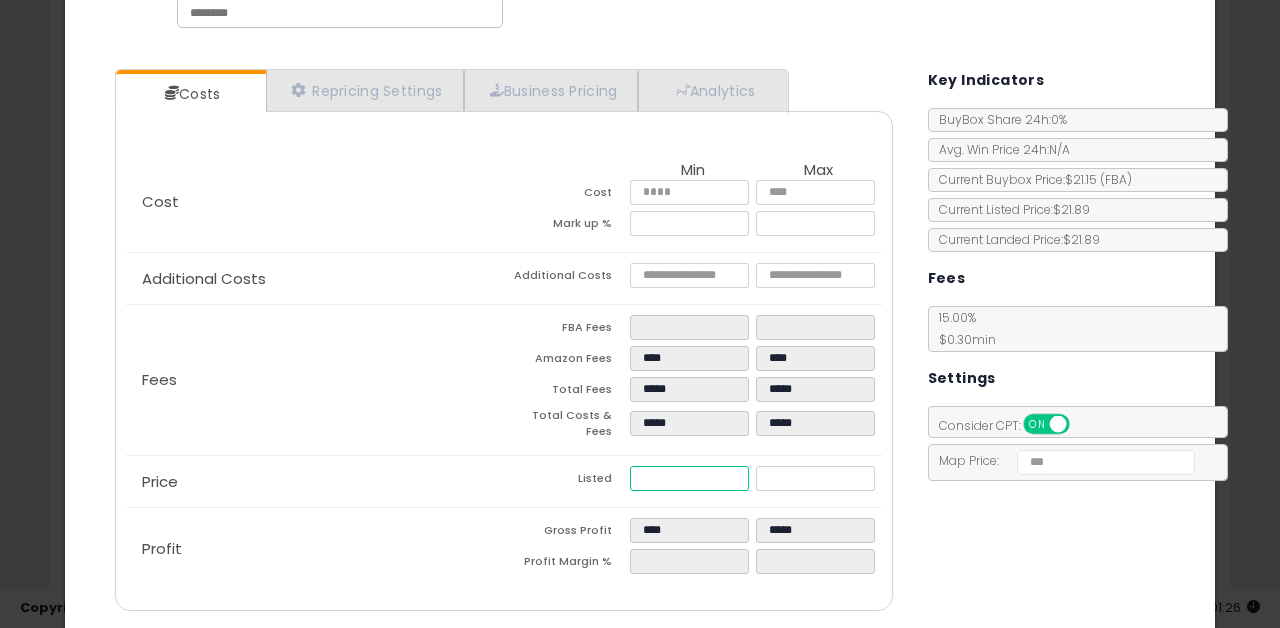 click on "*****" at bounding box center (690, 478) 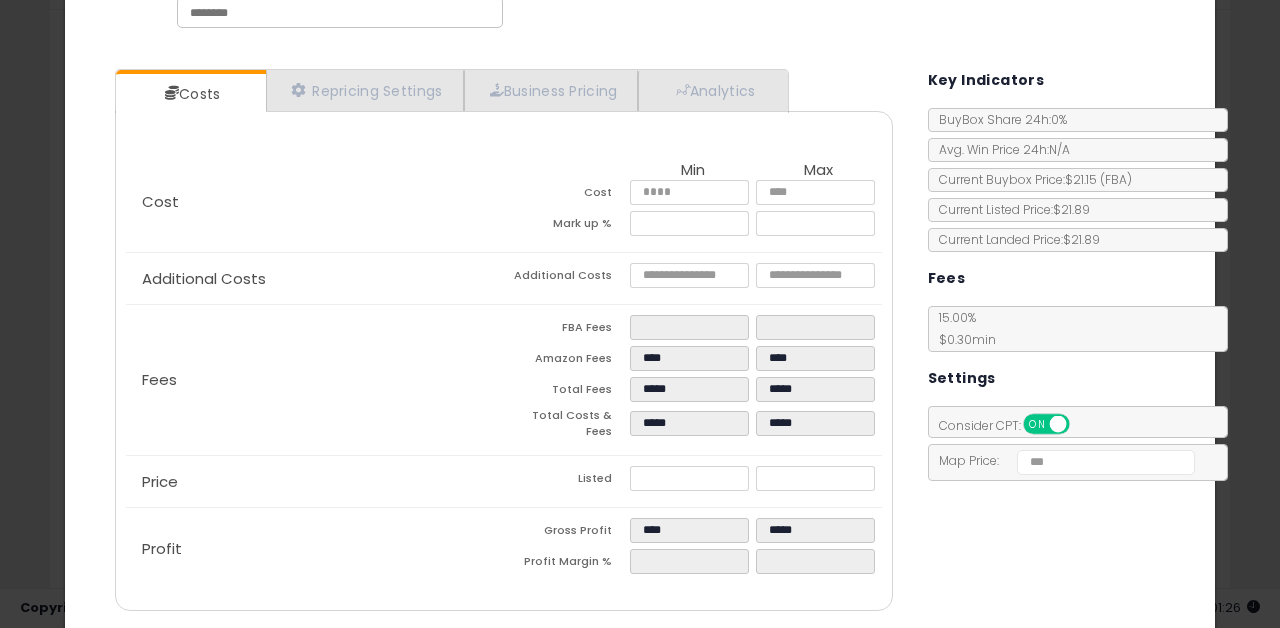 click on "Costs
Repricing Settings
Business Pricing
Analytics
Cost" at bounding box center [640, 342] 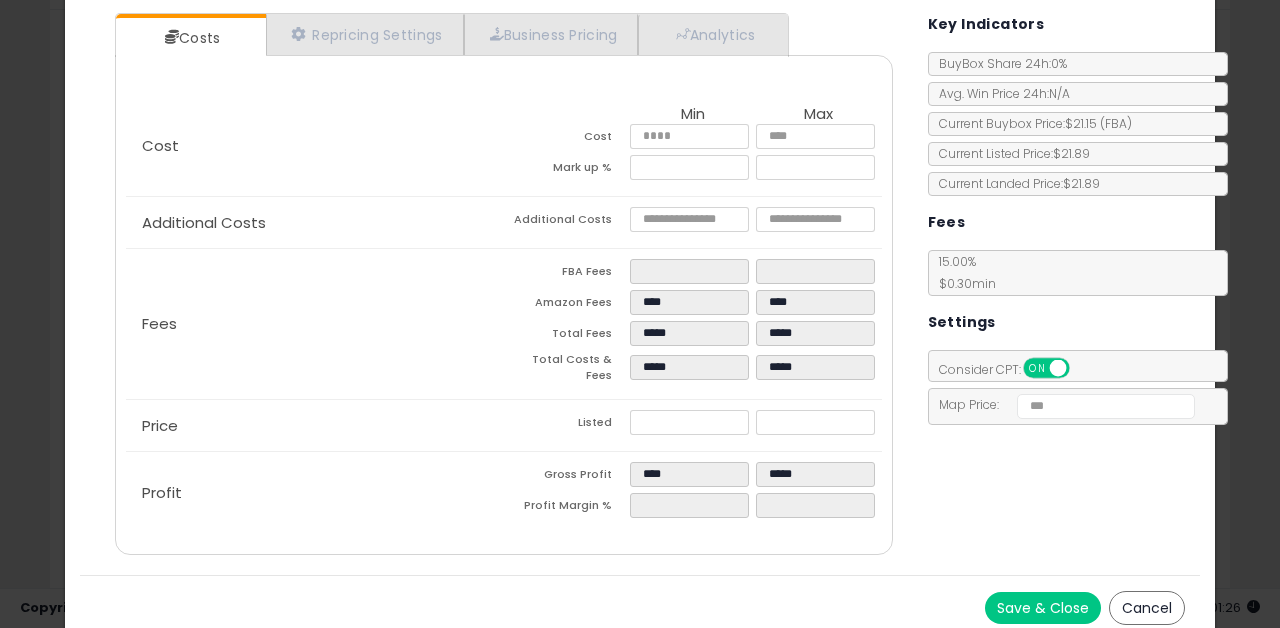 scroll, scrollTop: 182, scrollLeft: 0, axis: vertical 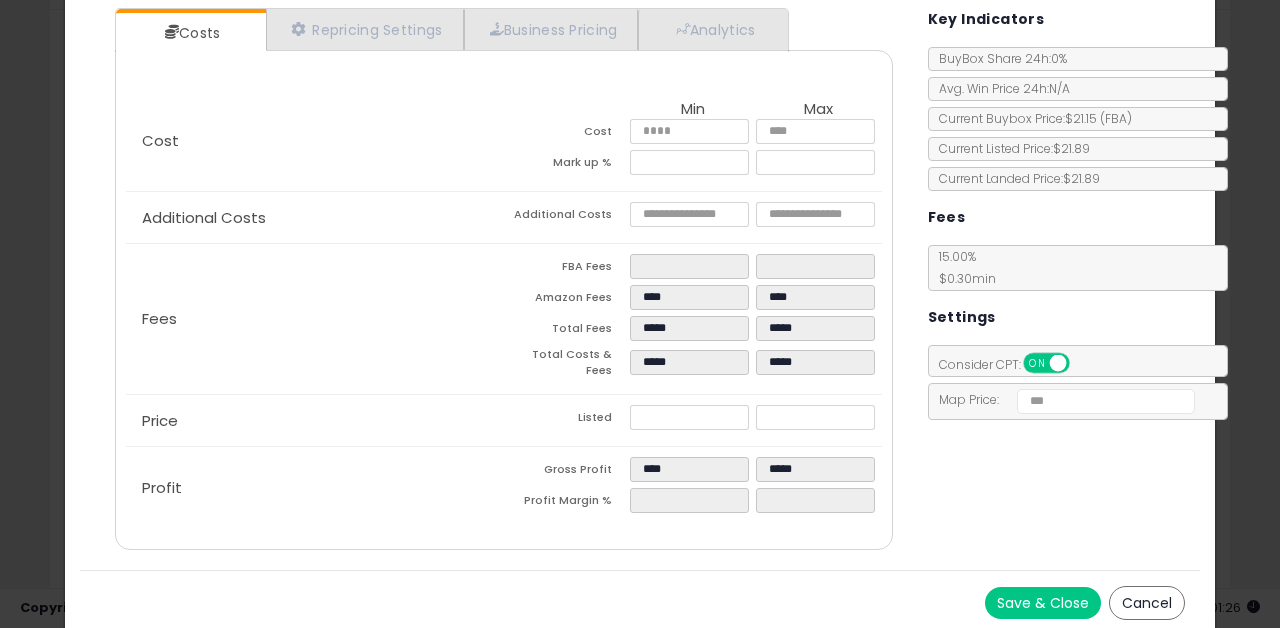 click on "Save & Close" at bounding box center [1043, 603] 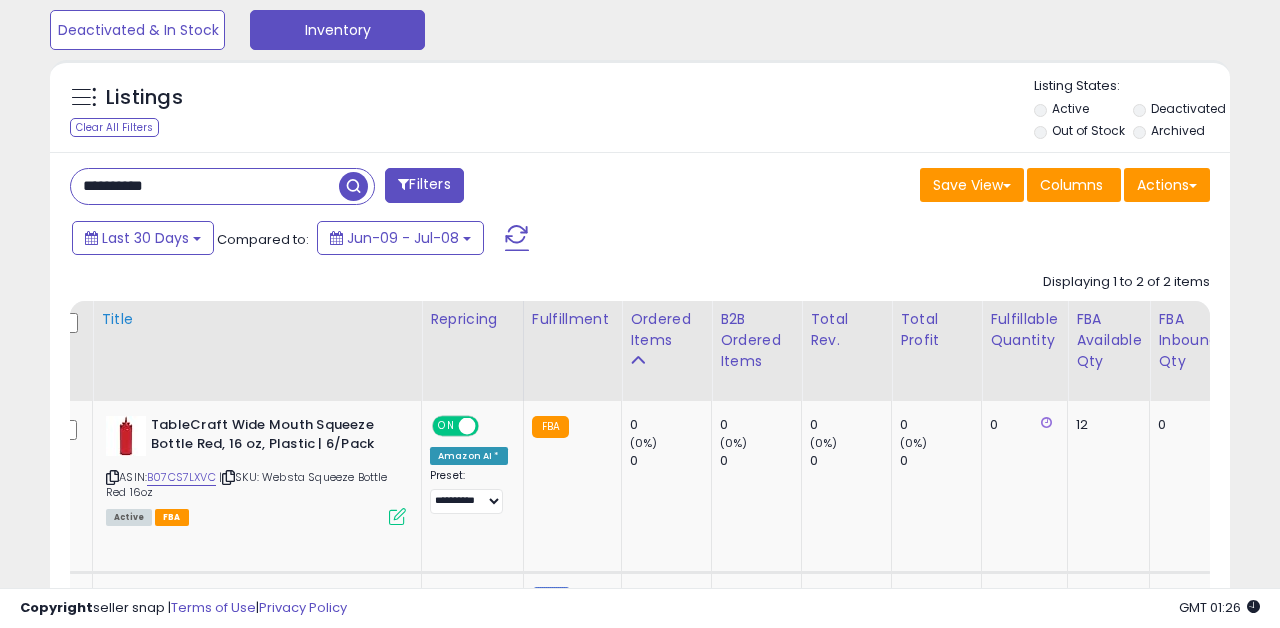 scroll, scrollTop: 673, scrollLeft: 0, axis: vertical 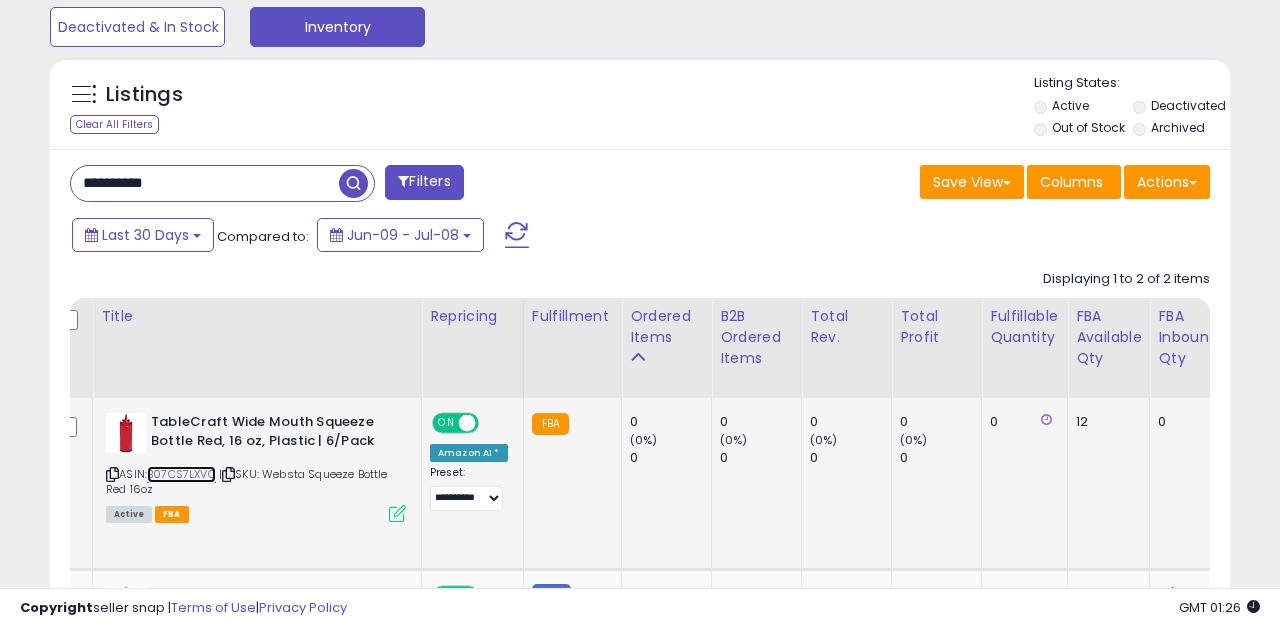 click on "B07CS7LXVC" at bounding box center [181, 474] 